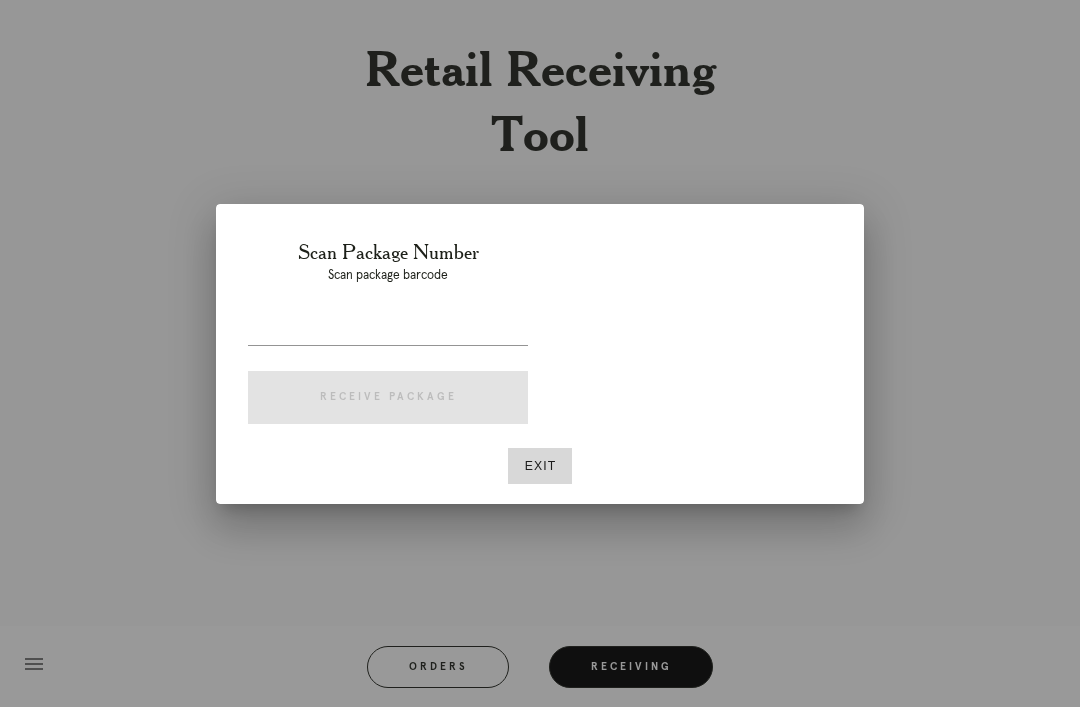 scroll, scrollTop: 64, scrollLeft: 0, axis: vertical 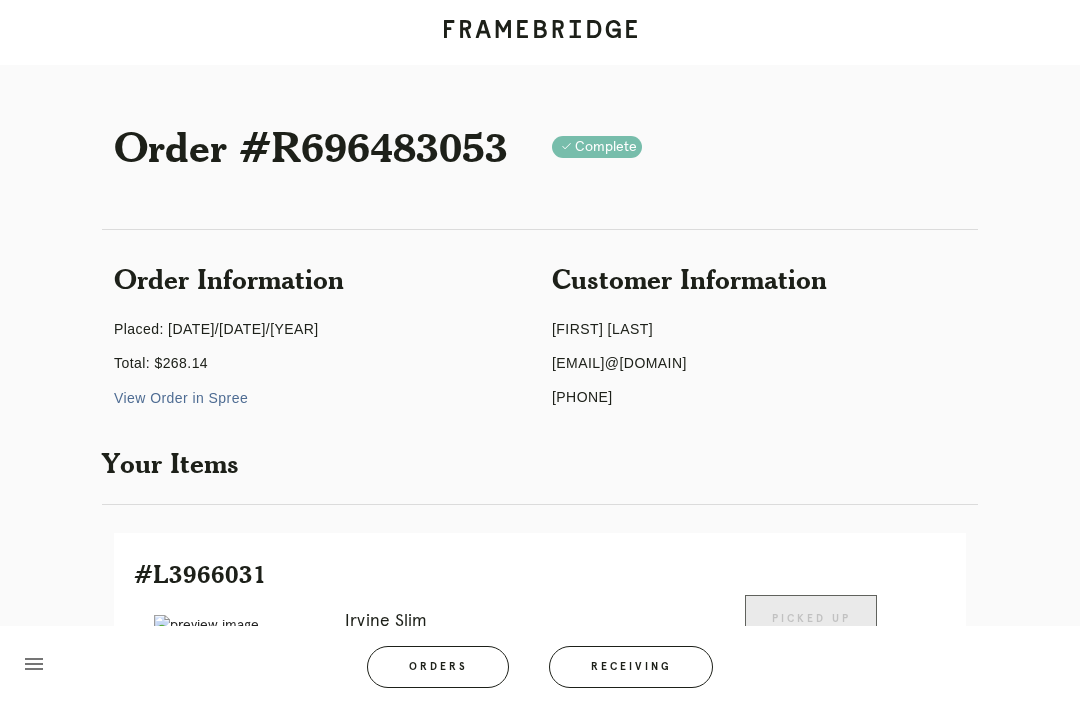 click on "Receiving" at bounding box center [631, 667] 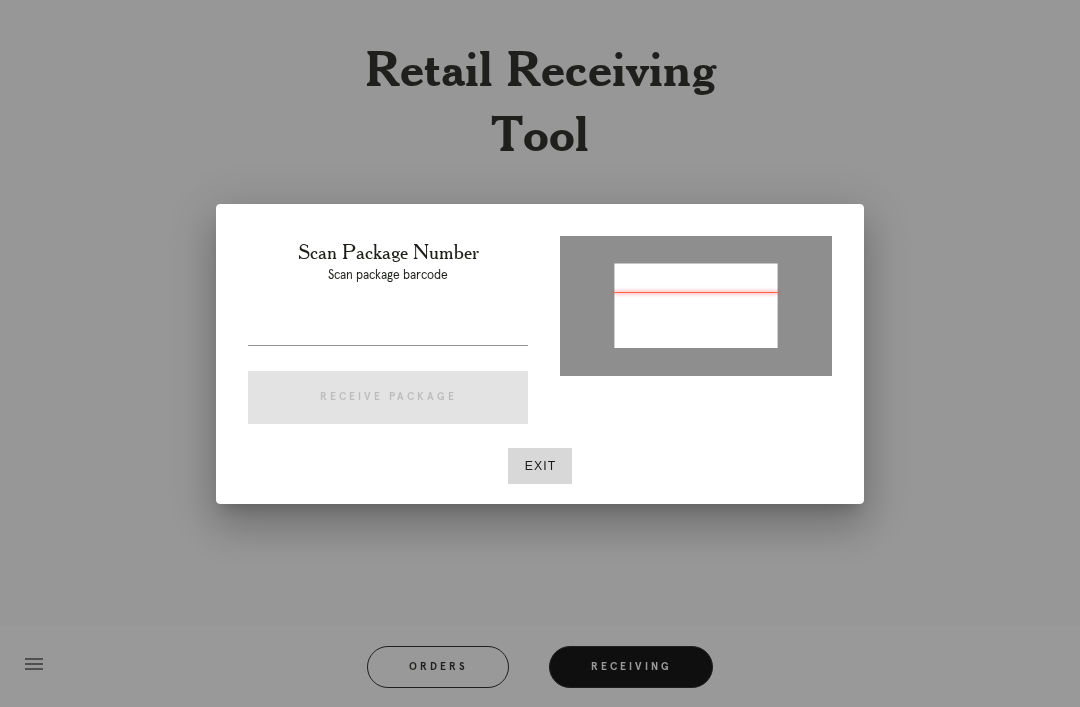 type on "P694926440317249" 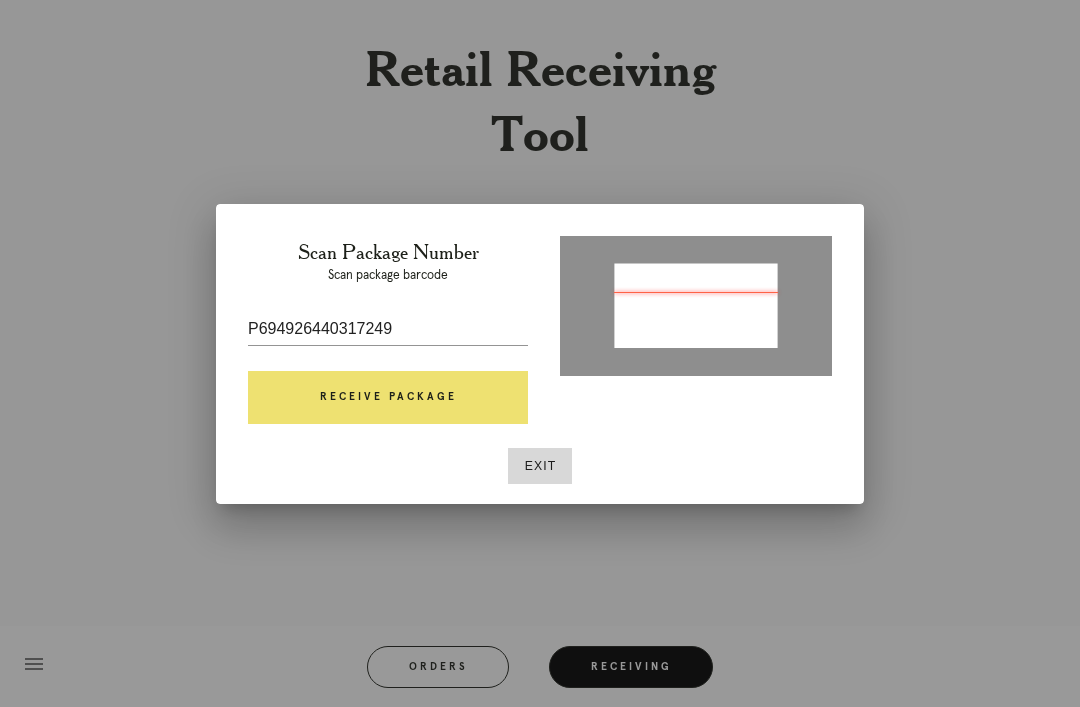 click on "Receive Package" at bounding box center [388, 398] 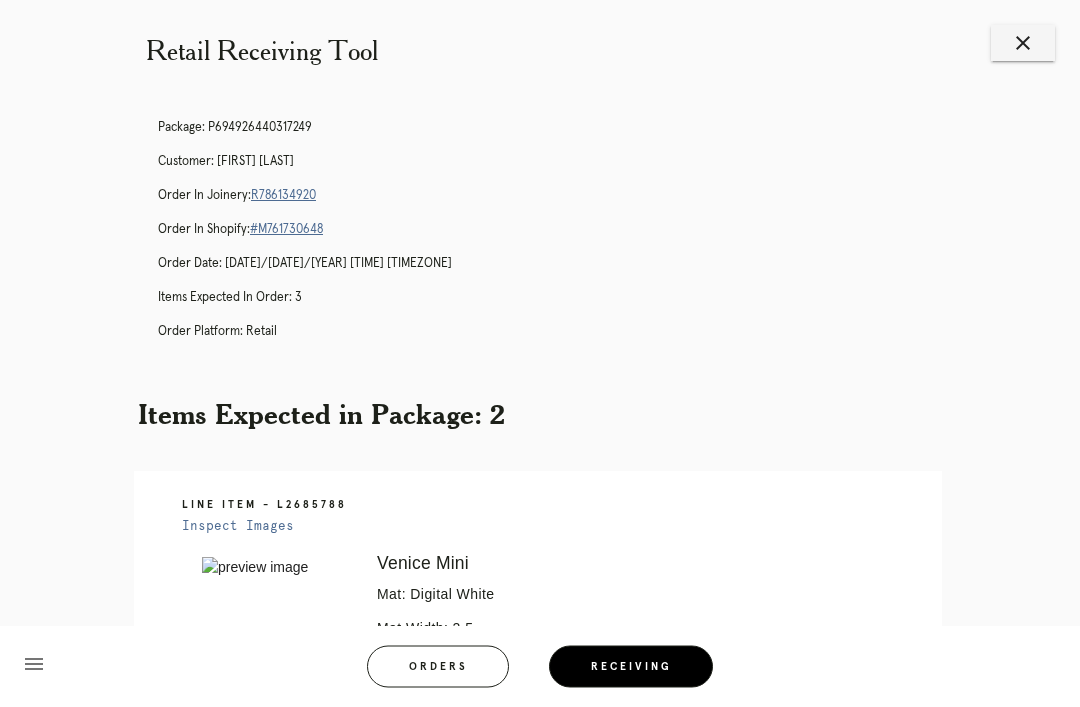 scroll, scrollTop: 0, scrollLeft: 0, axis: both 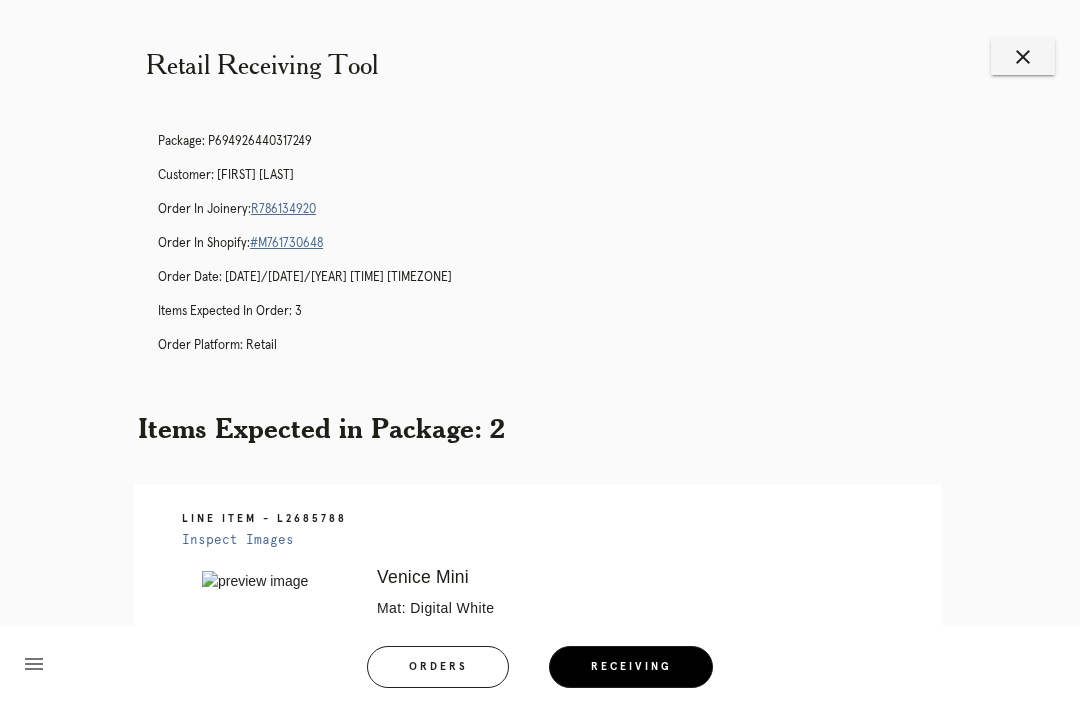 click on "R786134920" at bounding box center (283, 209) 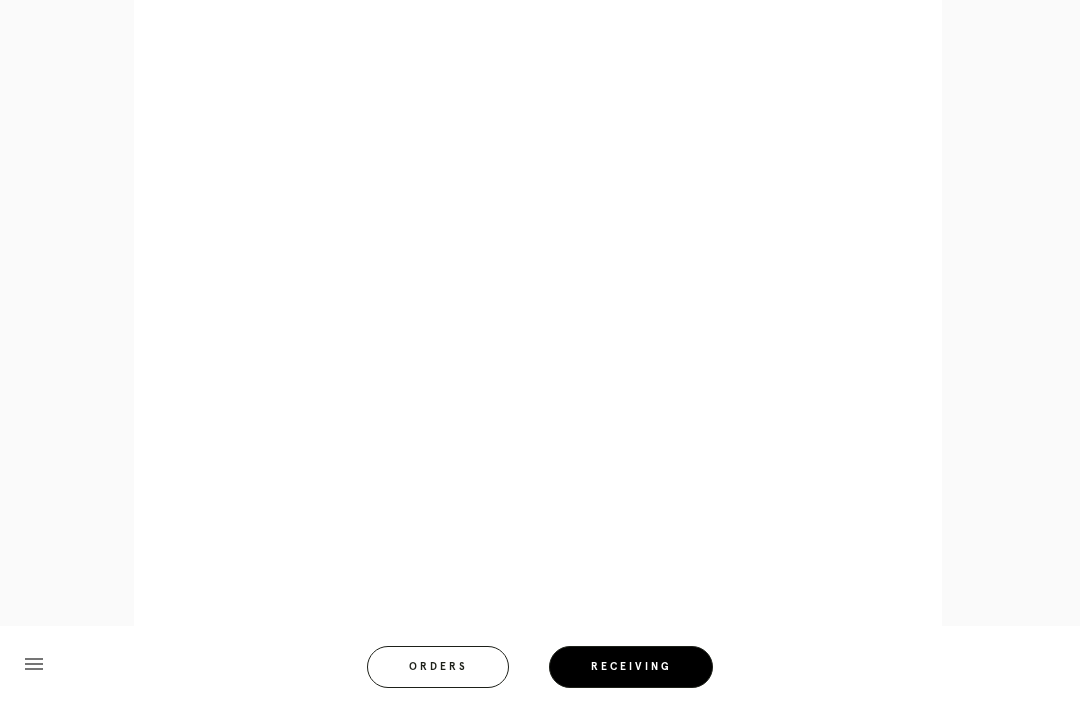 scroll, scrollTop: 1152, scrollLeft: 0, axis: vertical 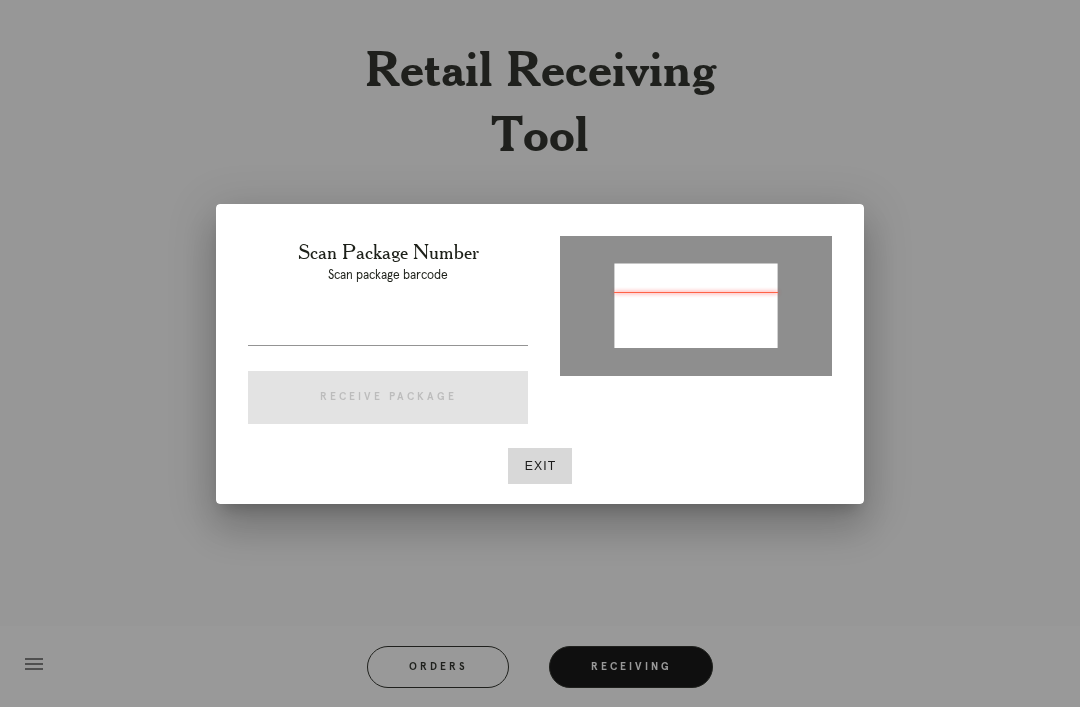 type on "P694926440317249" 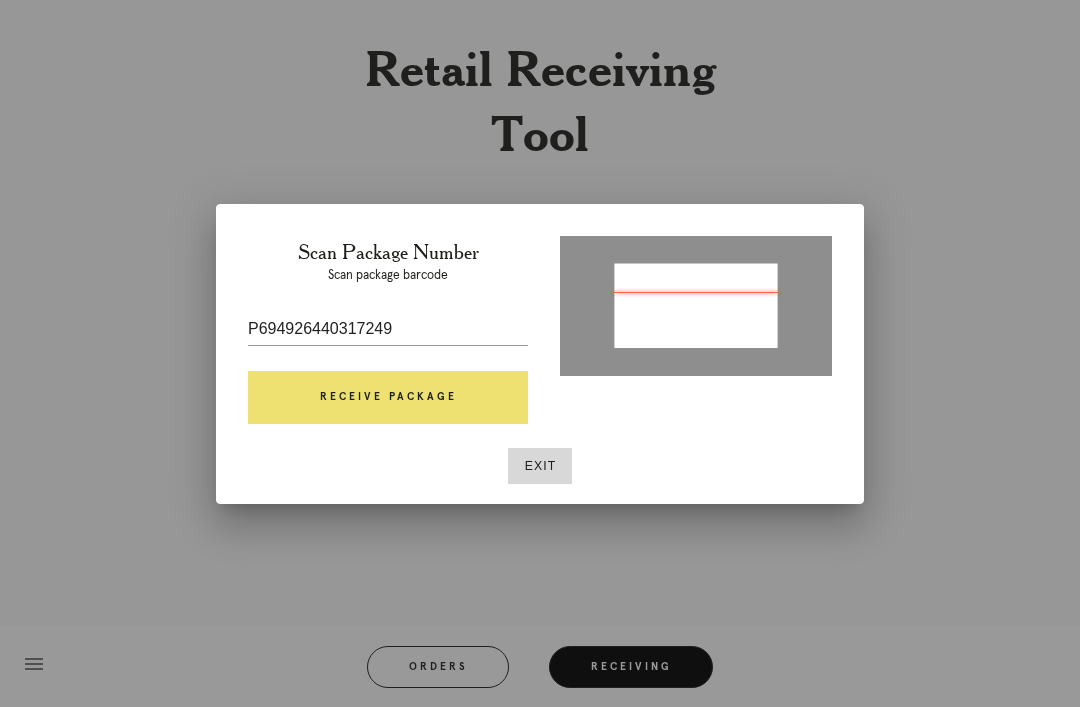 click on "Receive Package" at bounding box center [388, 398] 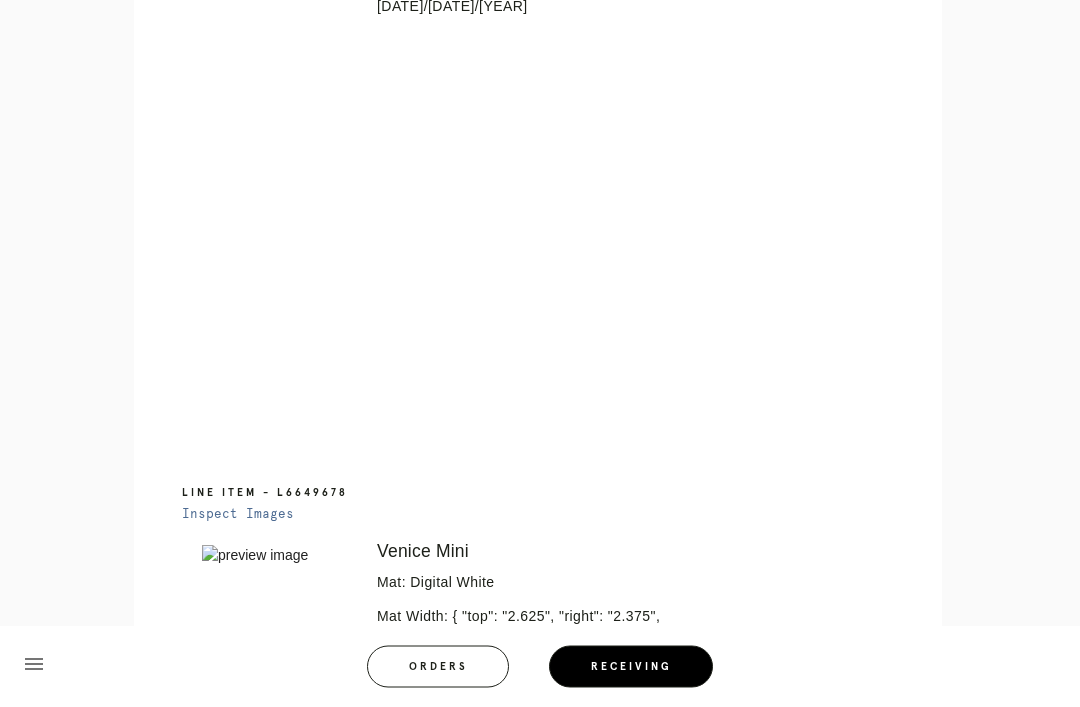 scroll, scrollTop: 914, scrollLeft: 0, axis: vertical 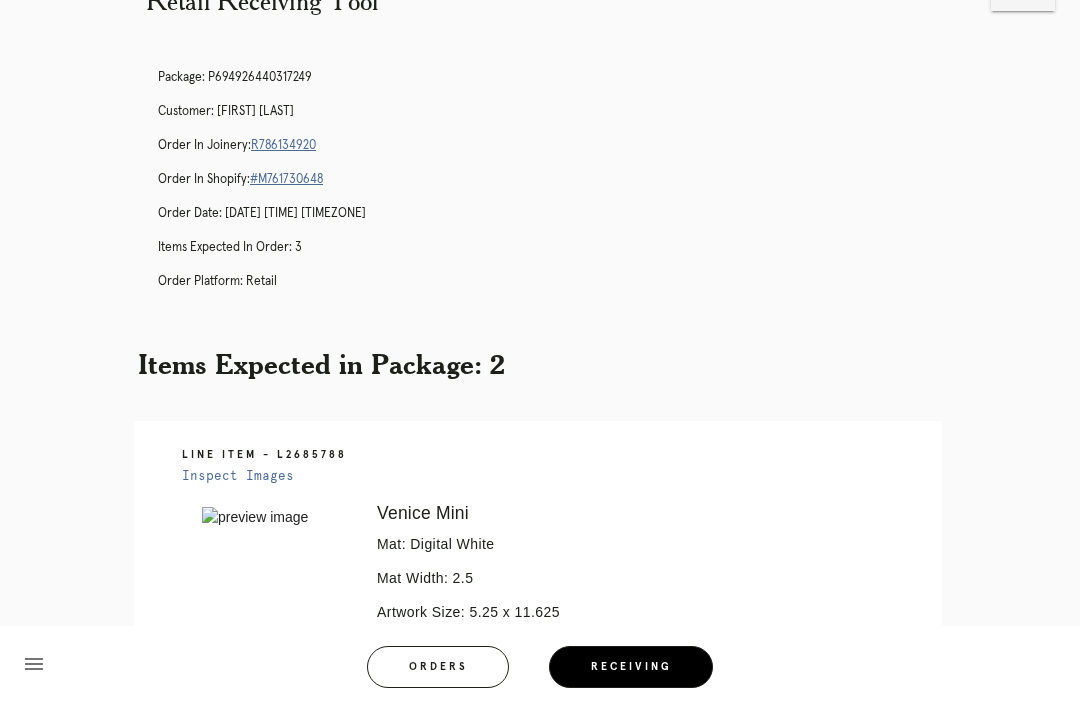 click on "R786134920" at bounding box center (283, 145) 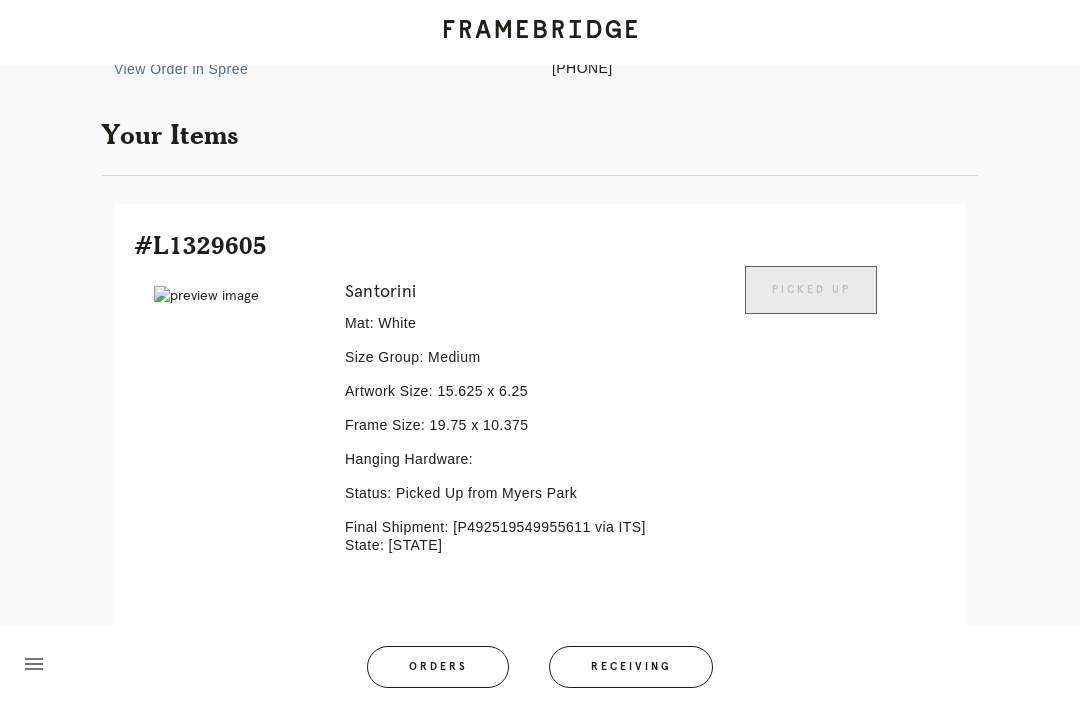 scroll, scrollTop: 328, scrollLeft: 0, axis: vertical 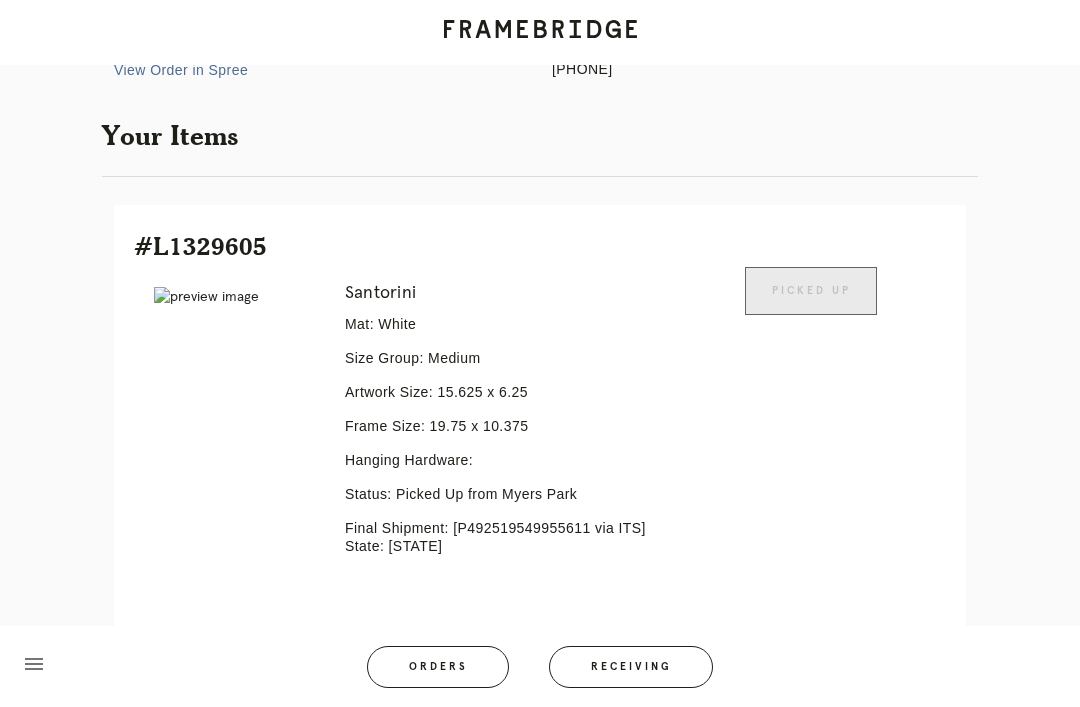 click on "Receiving" at bounding box center (631, 667) 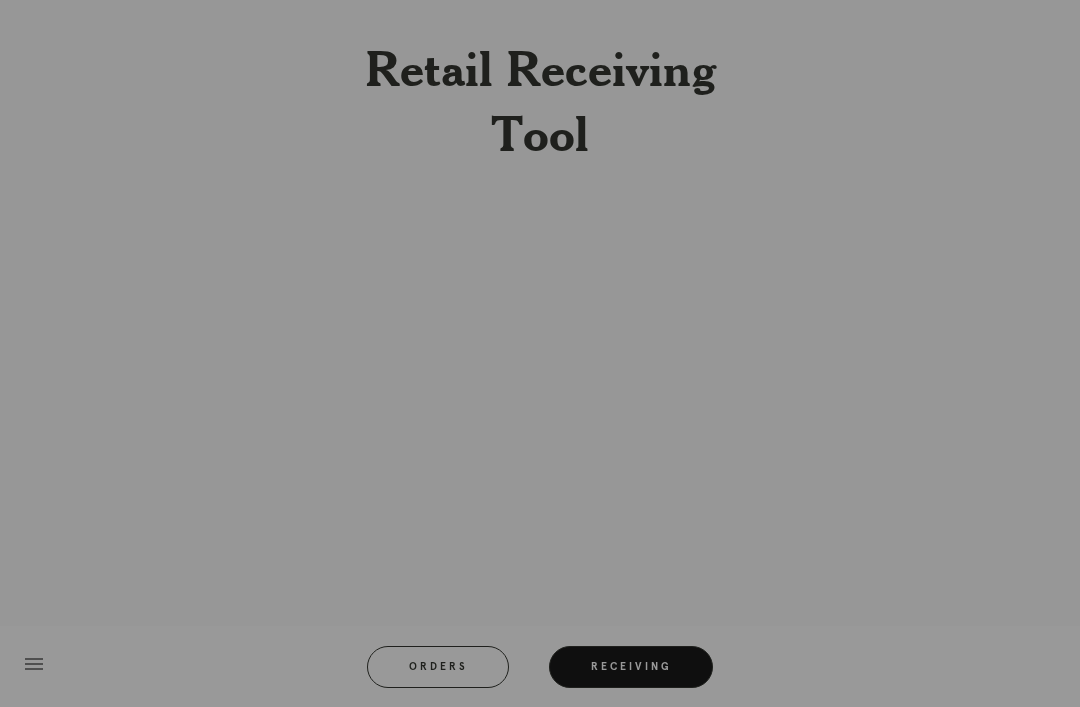 scroll, scrollTop: 64, scrollLeft: 0, axis: vertical 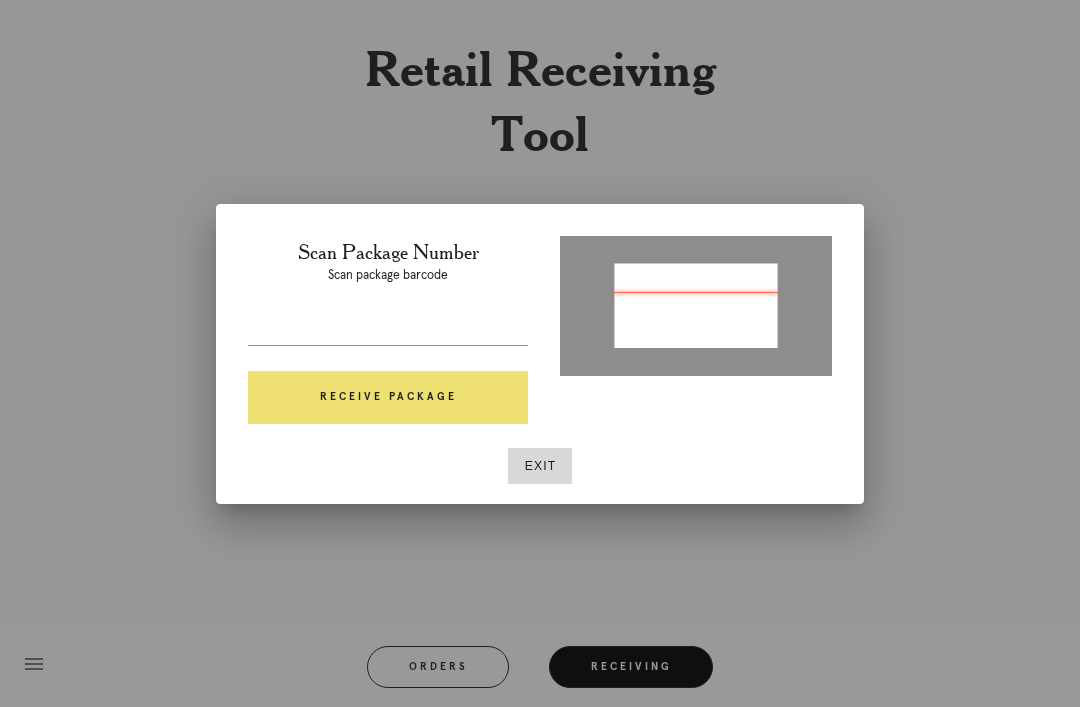 type on "P615660689268911" 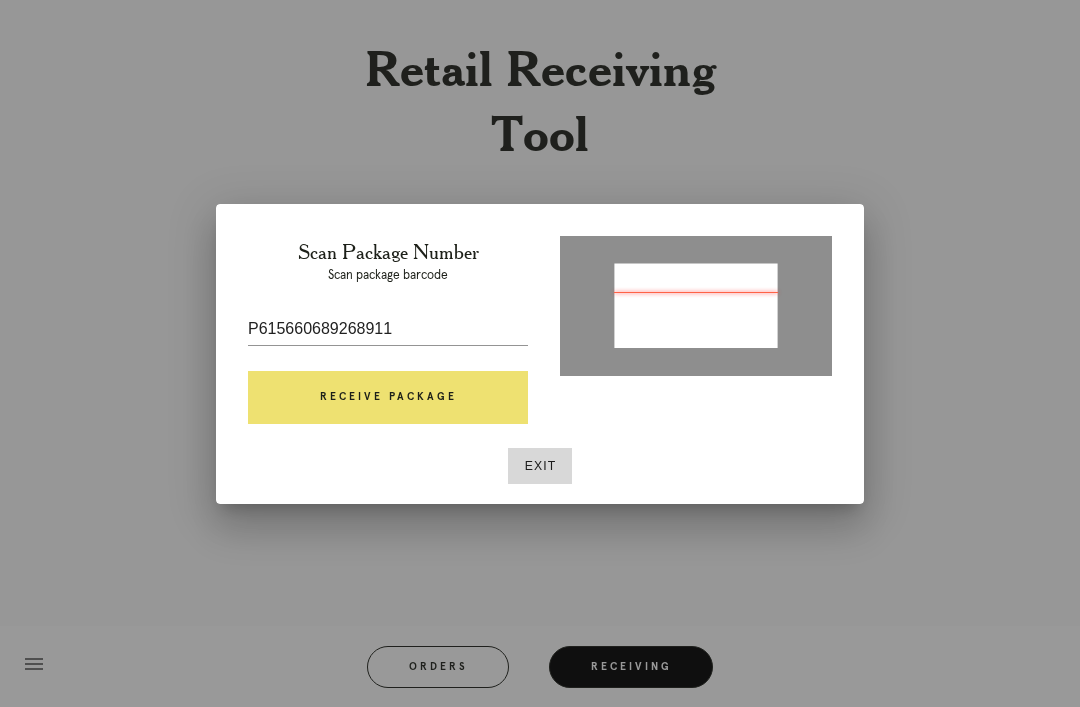 click on "Receive Package" at bounding box center (388, 398) 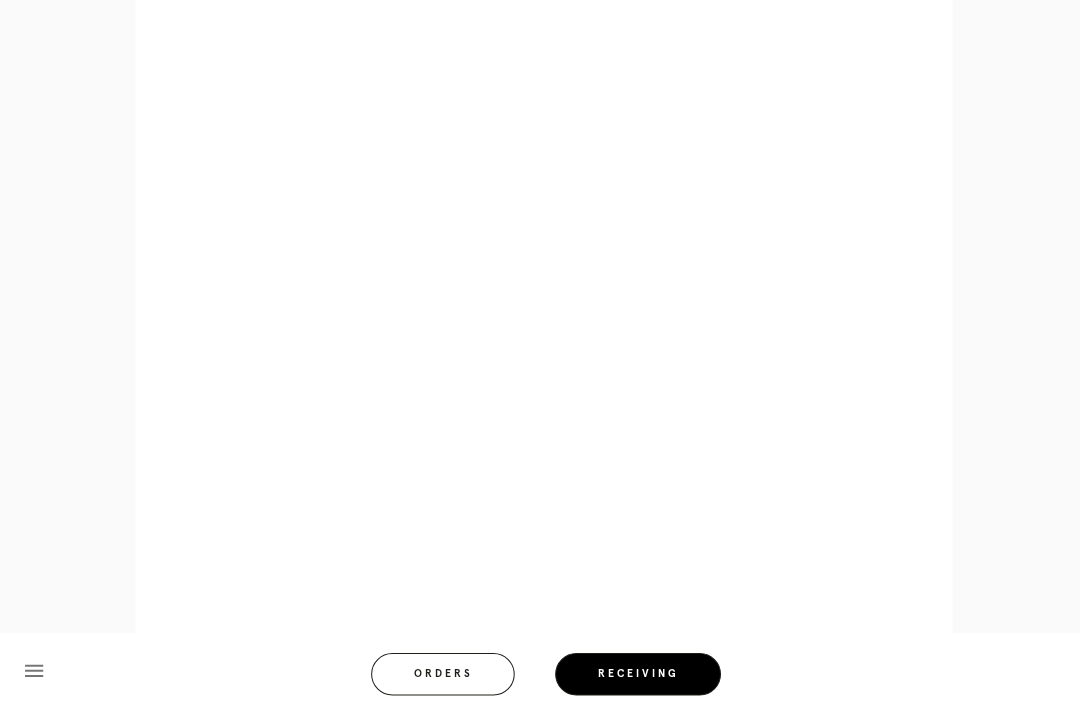 scroll, scrollTop: 1076, scrollLeft: 0, axis: vertical 